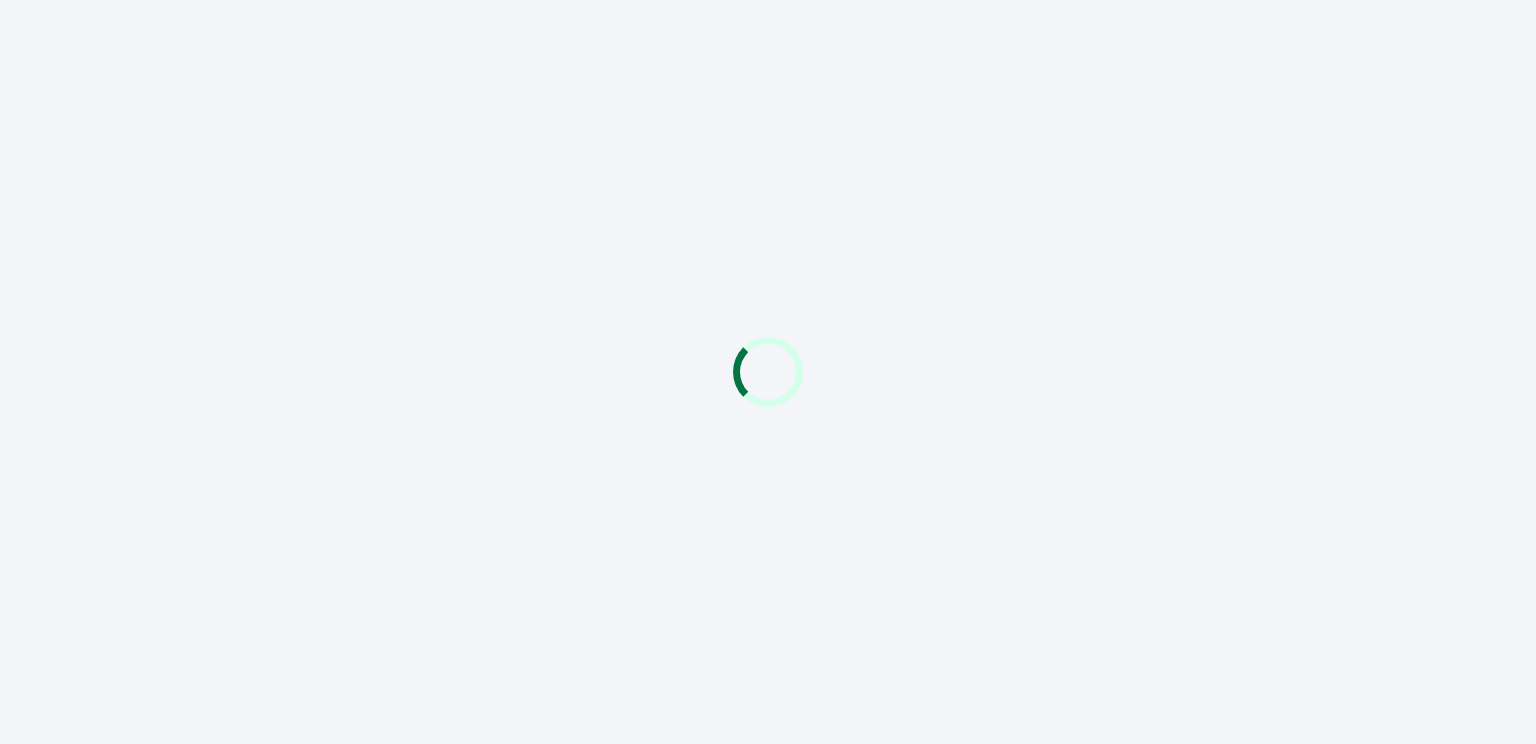 scroll, scrollTop: 0, scrollLeft: 0, axis: both 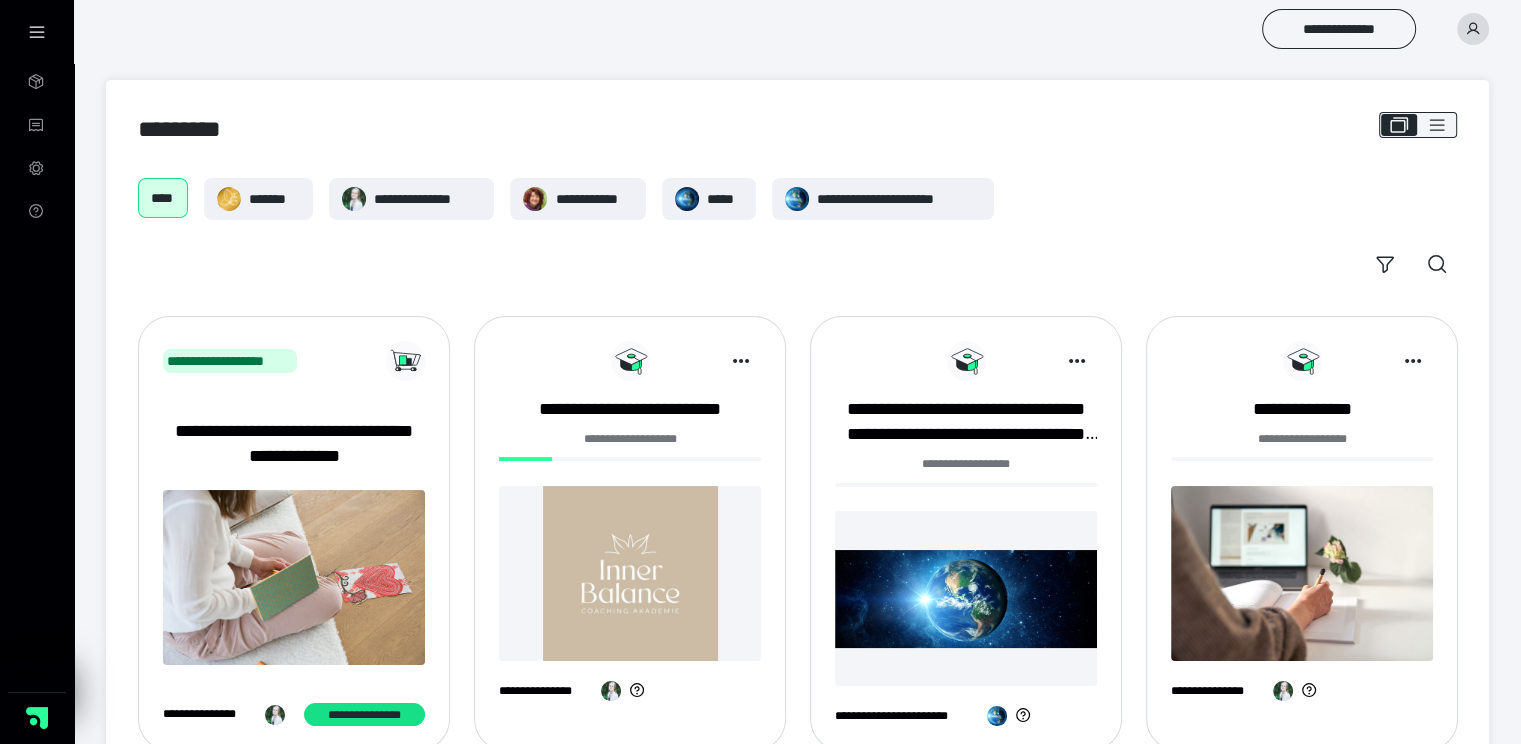 click at bounding box center (630, 573) 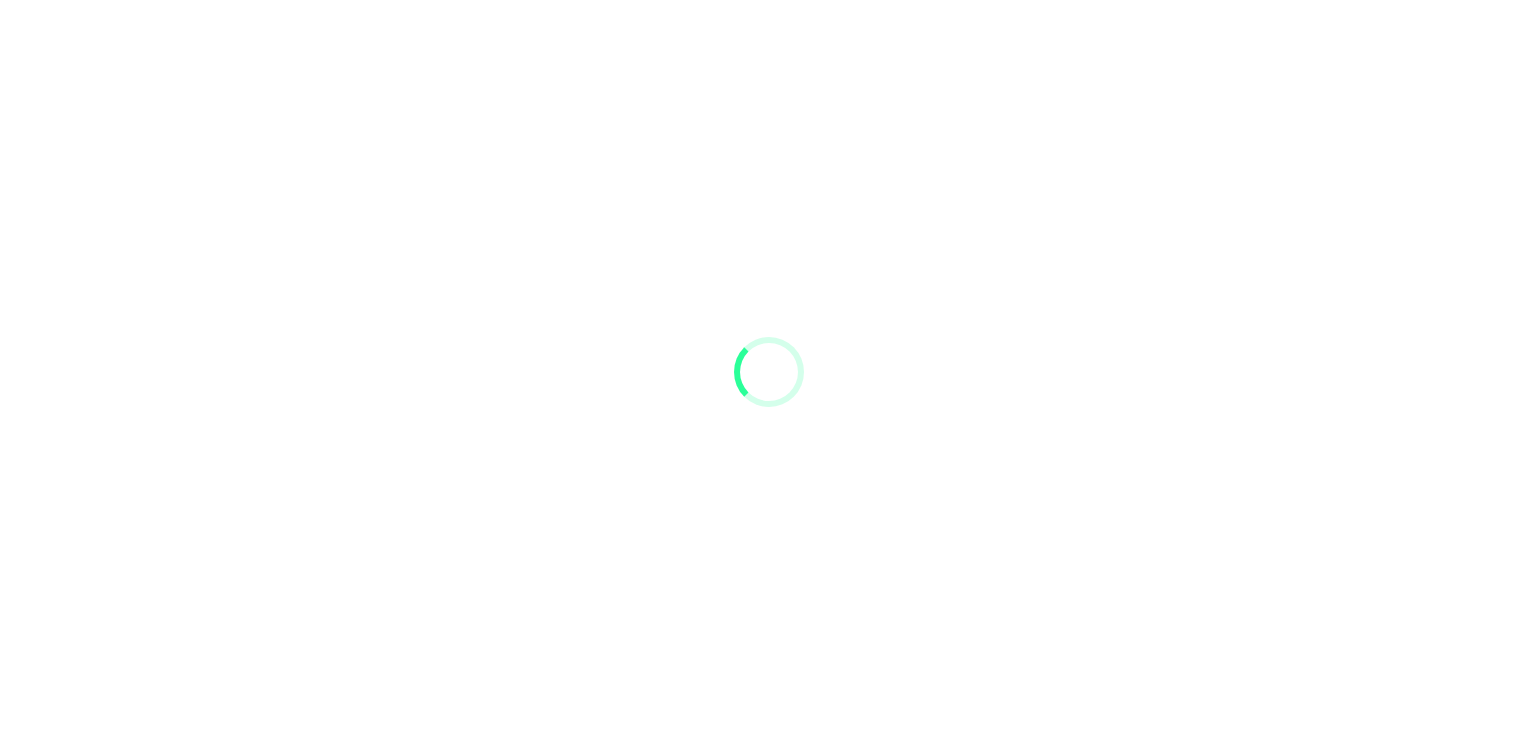 scroll, scrollTop: 0, scrollLeft: 0, axis: both 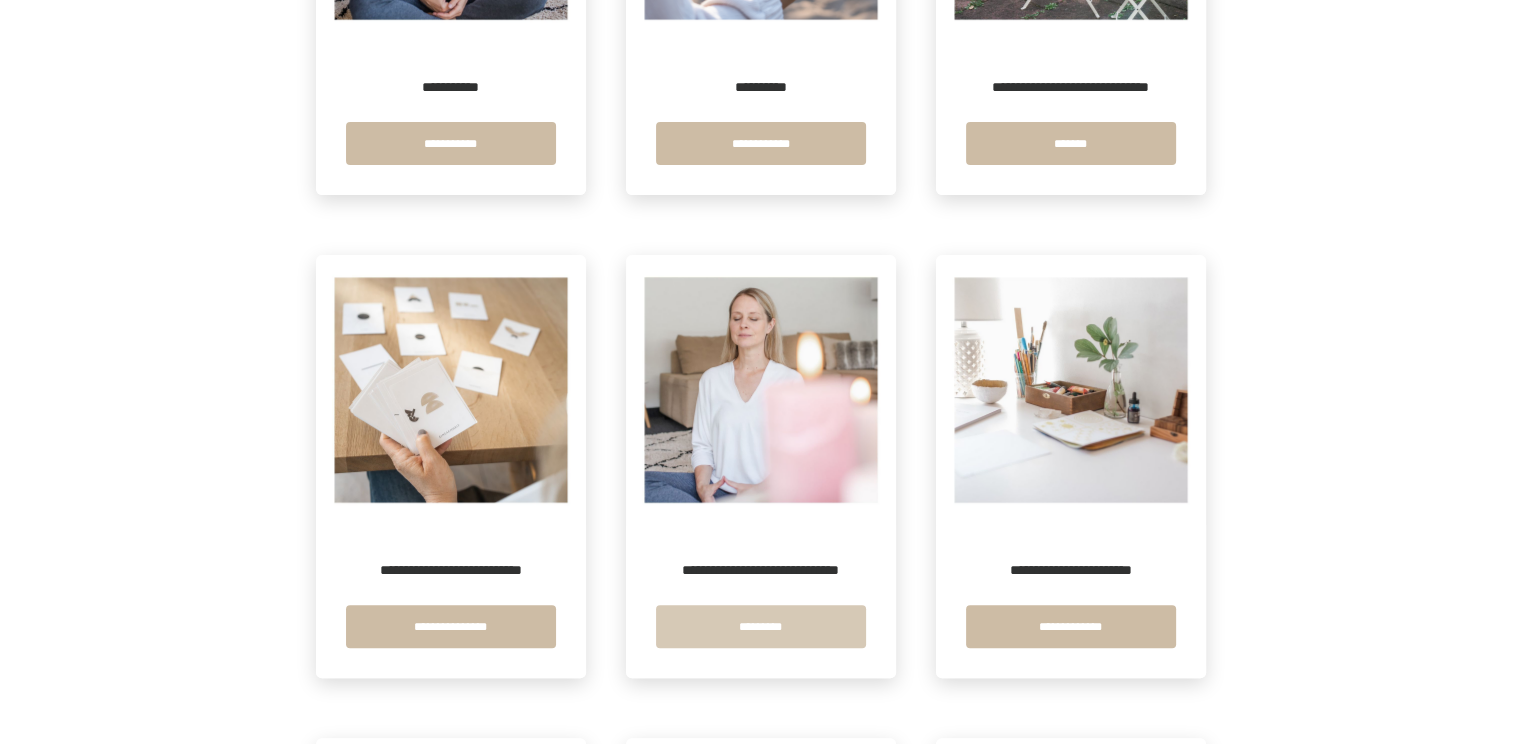 click on "*********" at bounding box center (761, 626) 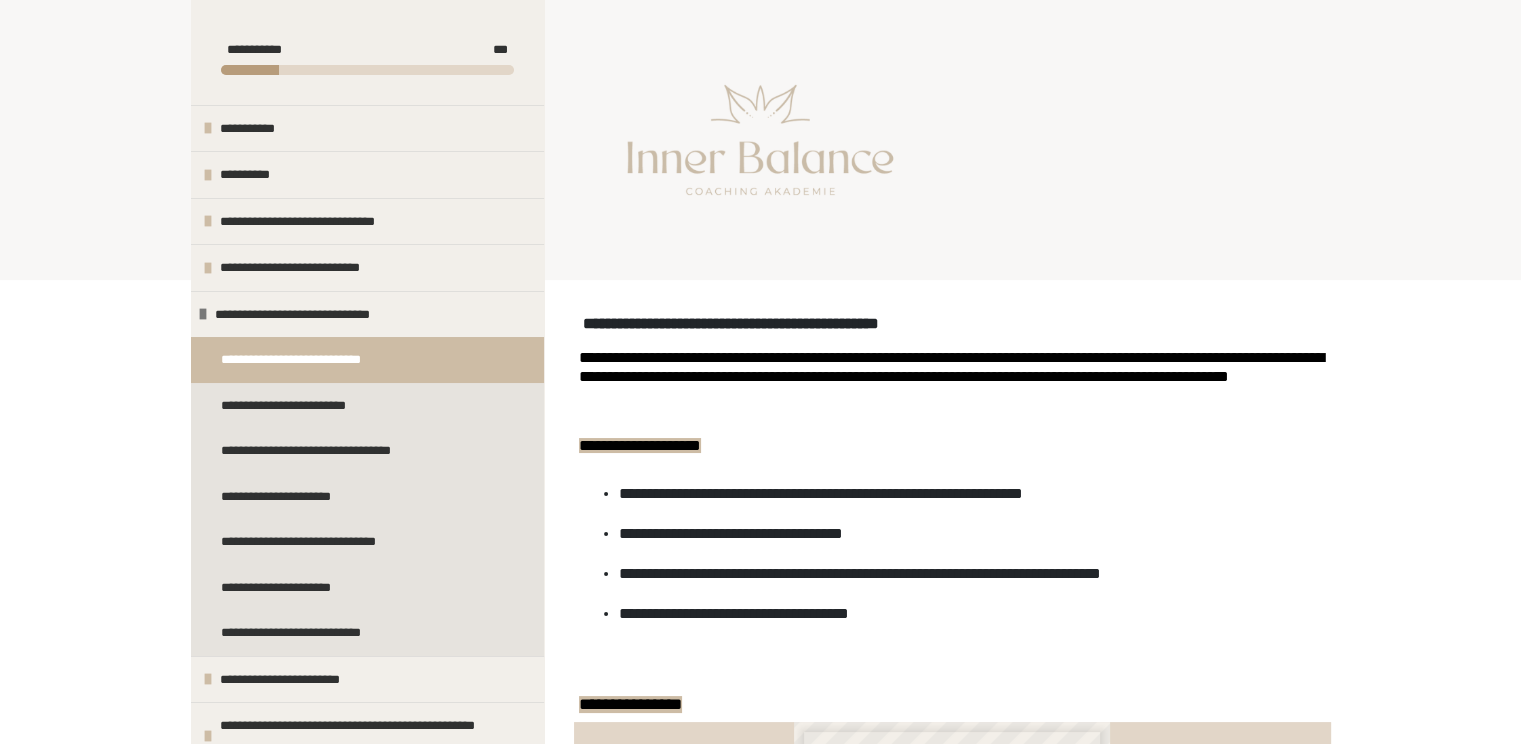 scroll, scrollTop: 650, scrollLeft: 0, axis: vertical 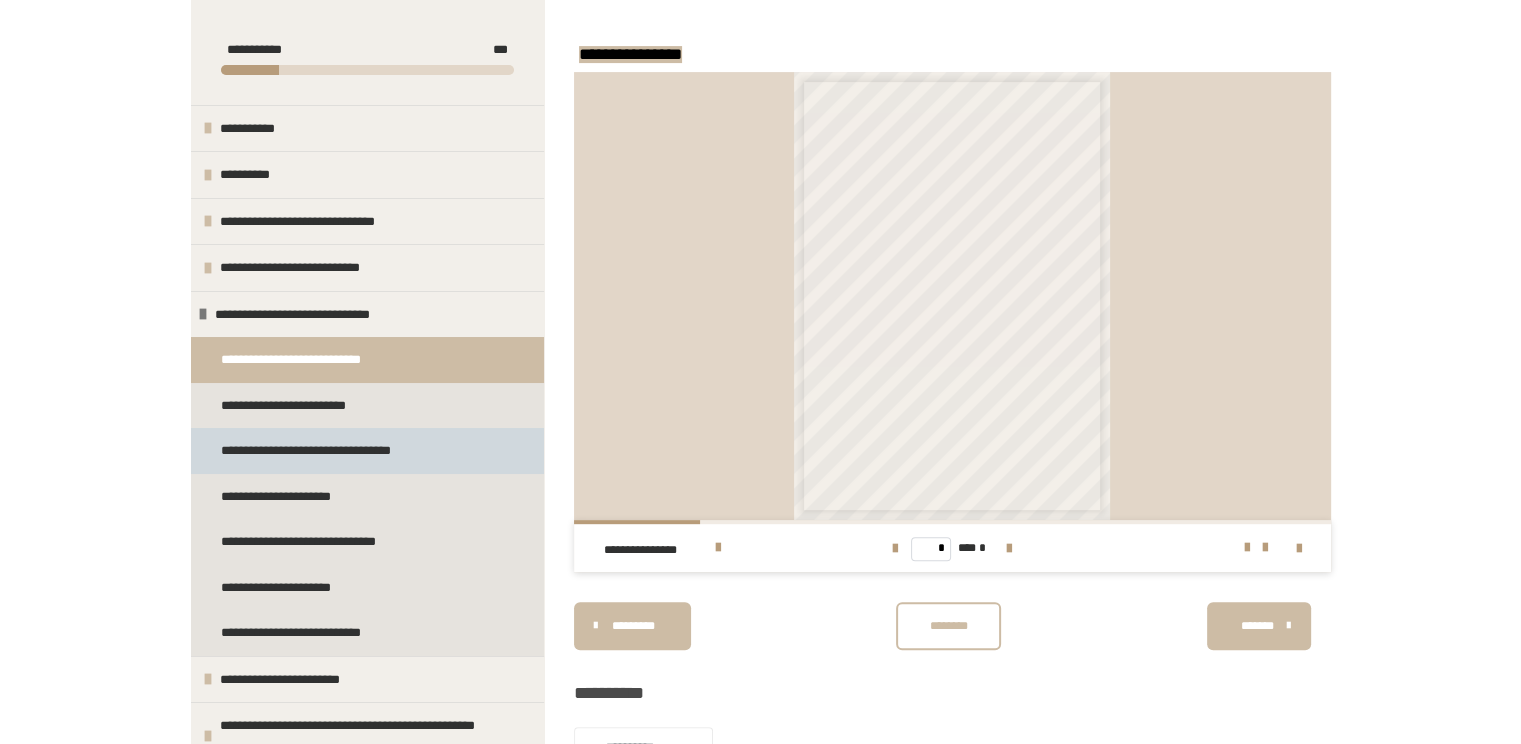 click on "**********" at bounding box center (334, 451) 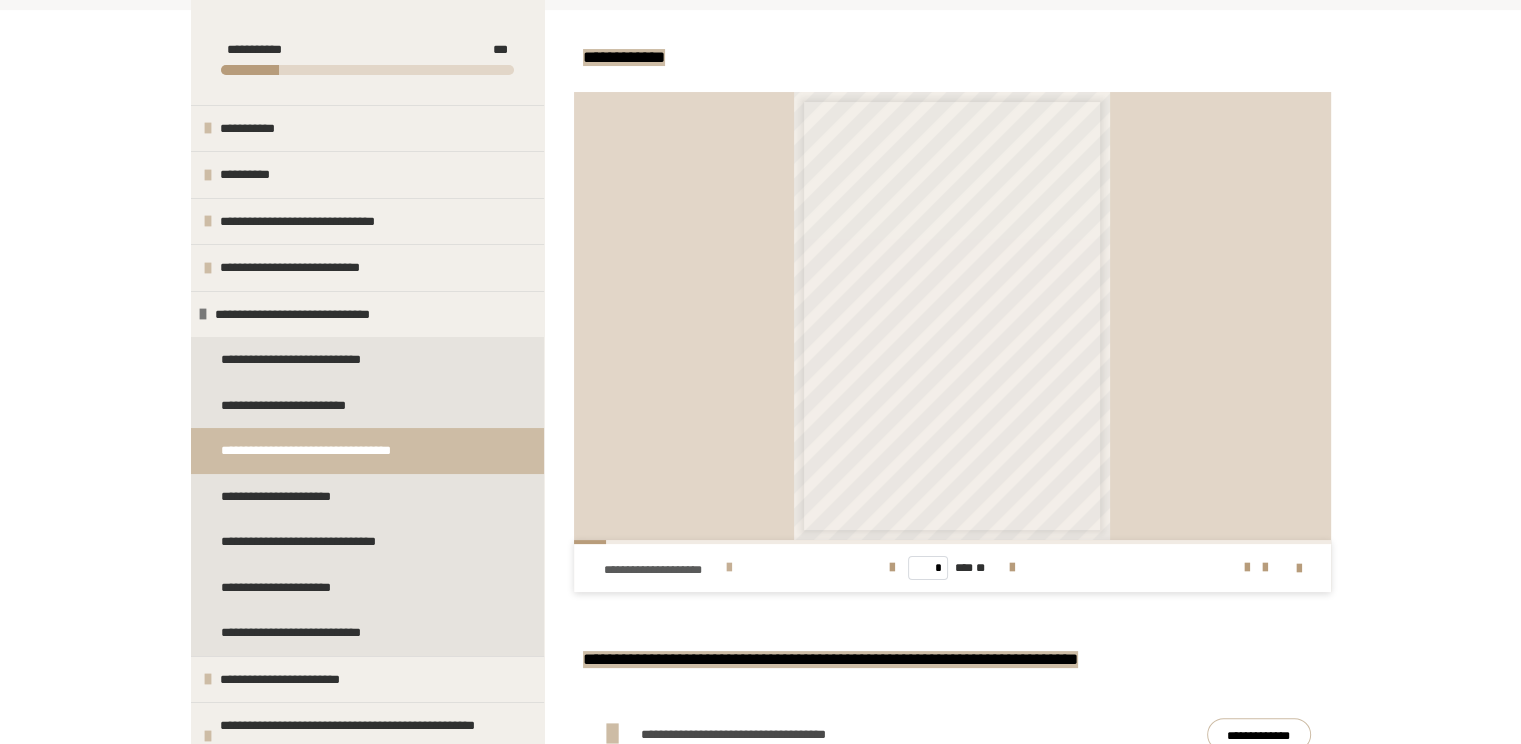 click on "**********" at bounding box center (662, 570) 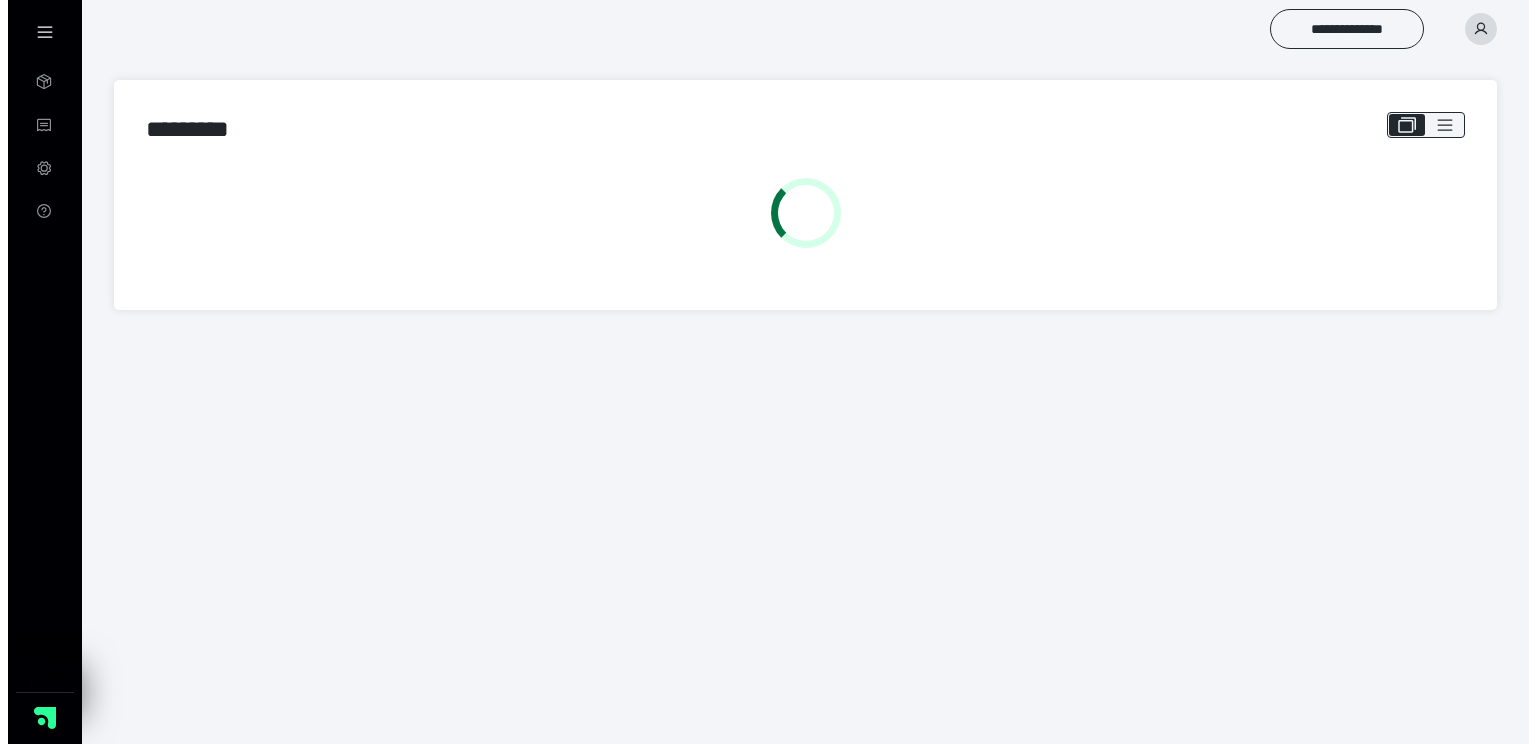 scroll, scrollTop: 0, scrollLeft: 0, axis: both 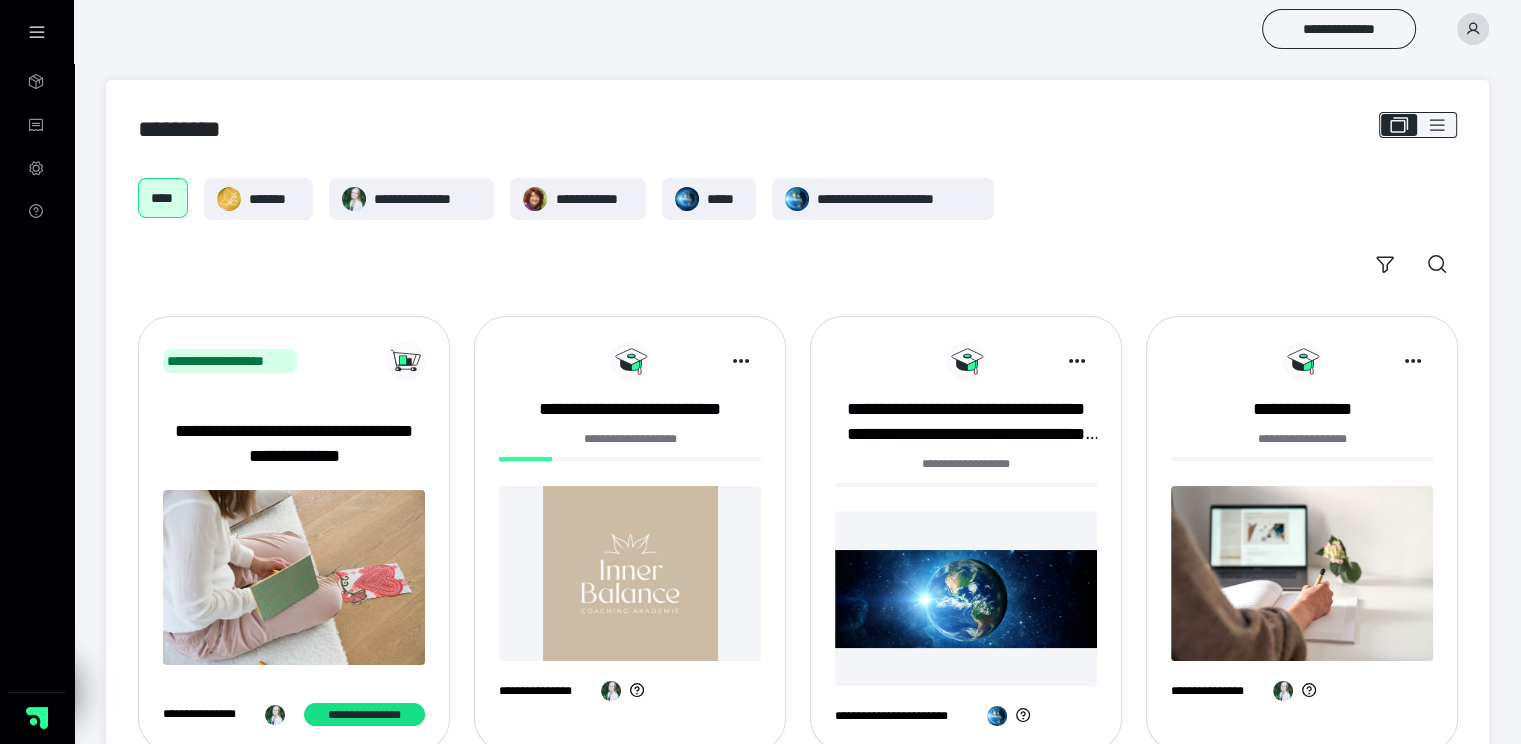 click on "**********" at bounding box center (630, 450) 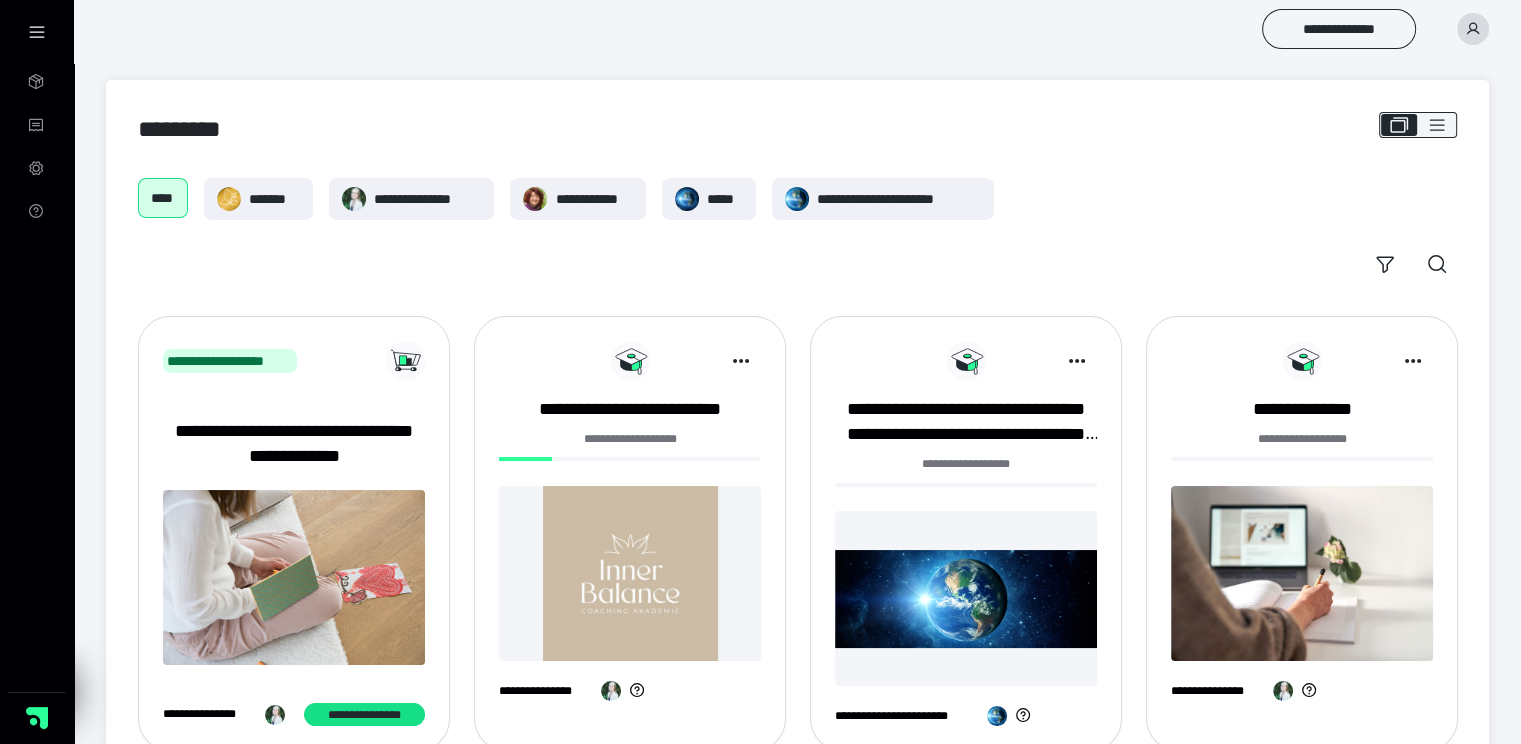 click at bounding box center (630, 573) 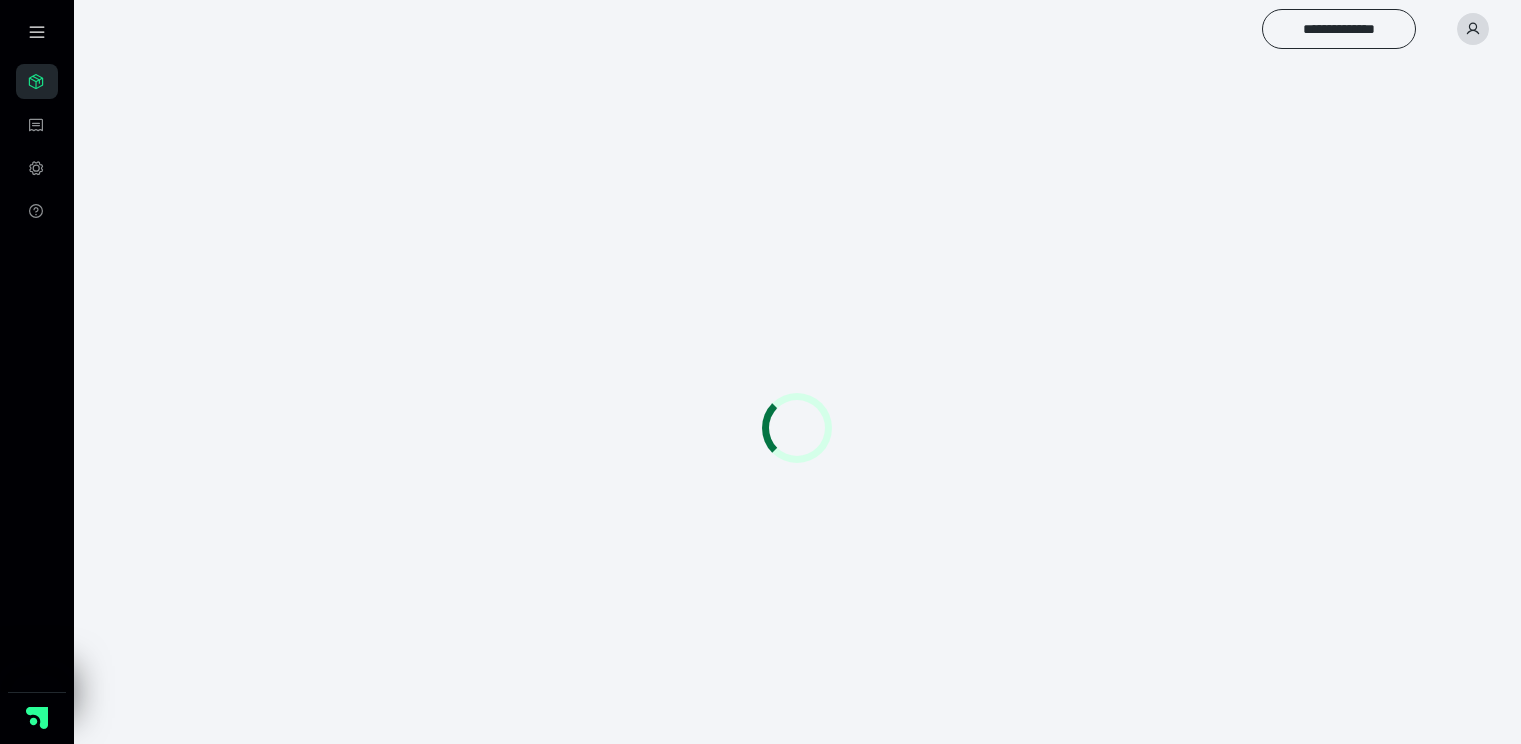 scroll, scrollTop: 0, scrollLeft: 0, axis: both 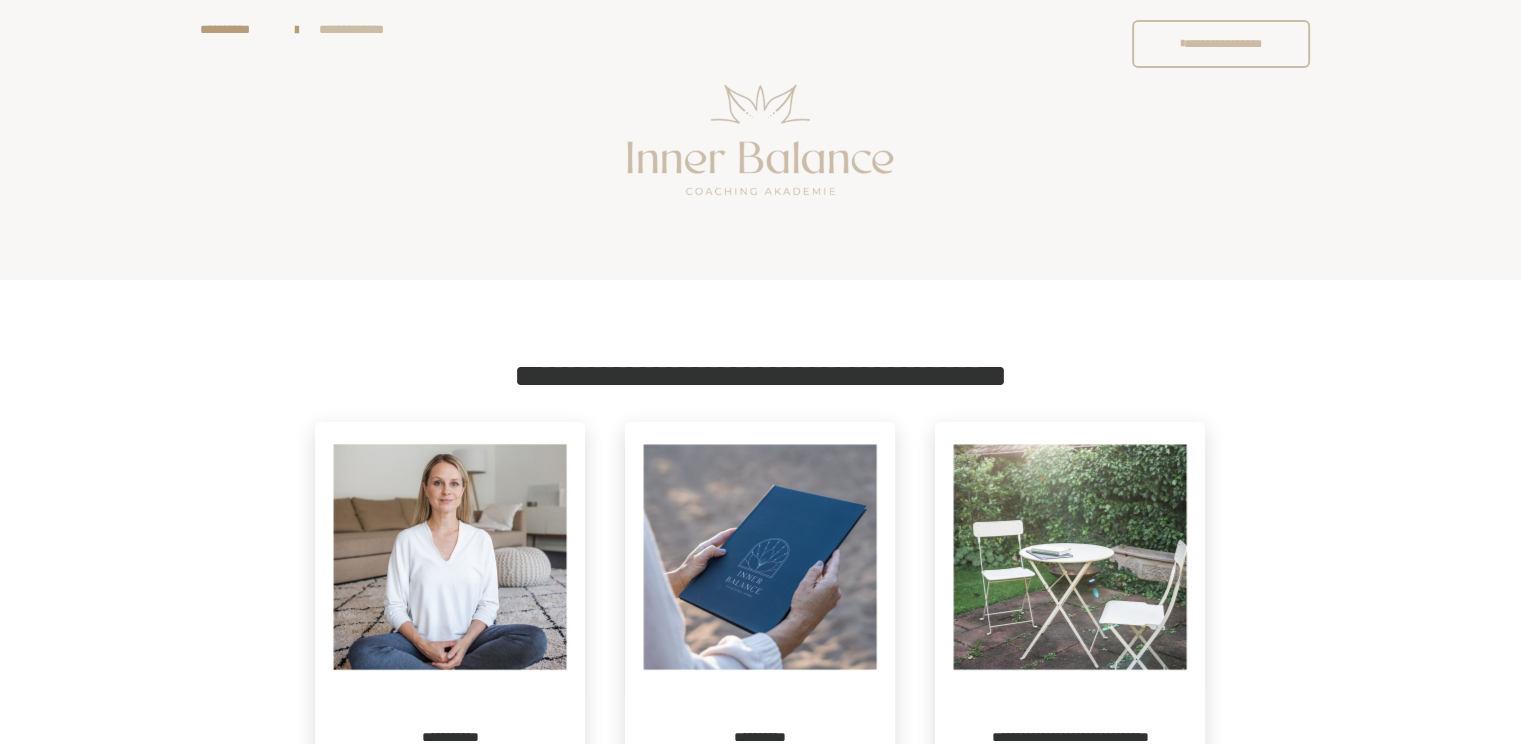 click on "**********" at bounding box center [760, 1115] 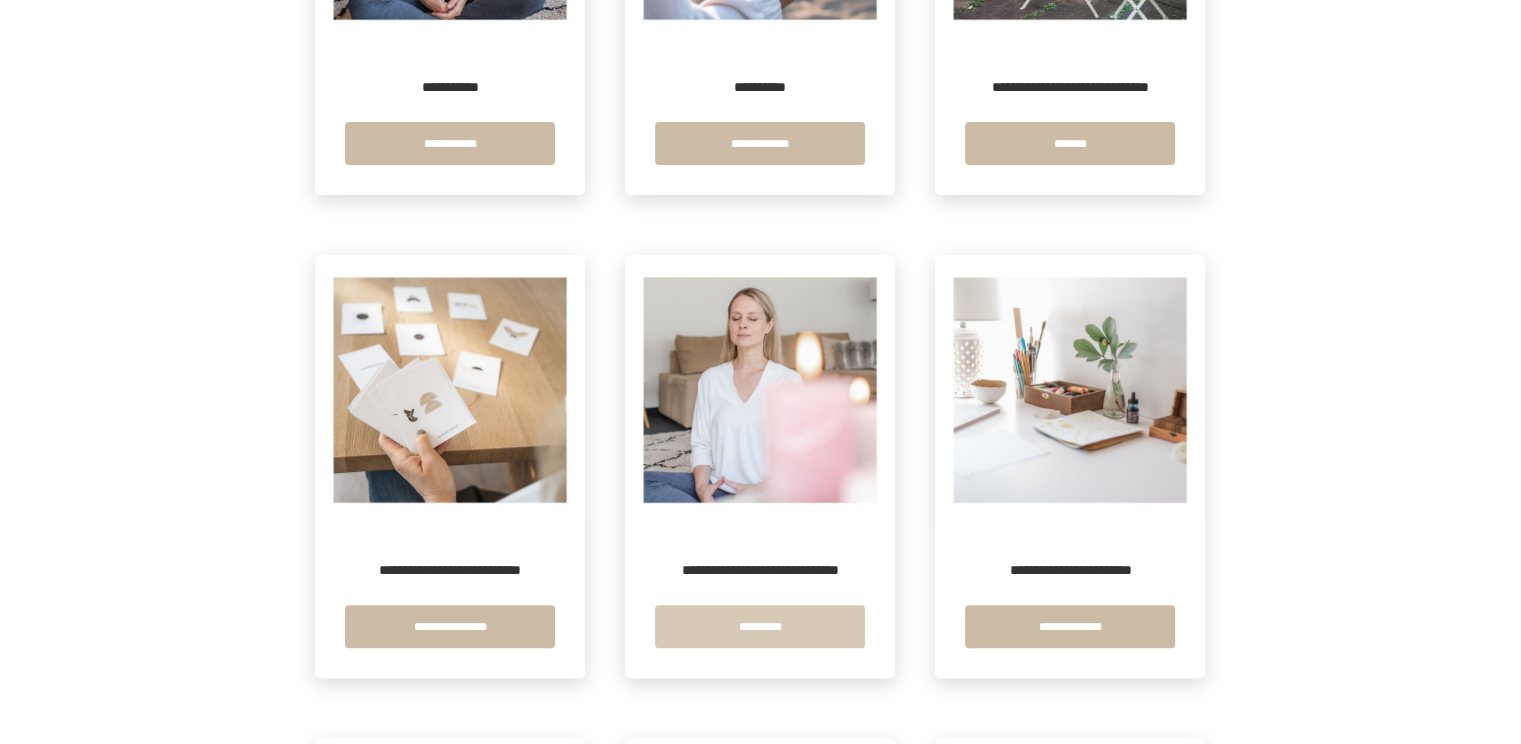 click on "*********" at bounding box center [760, 626] 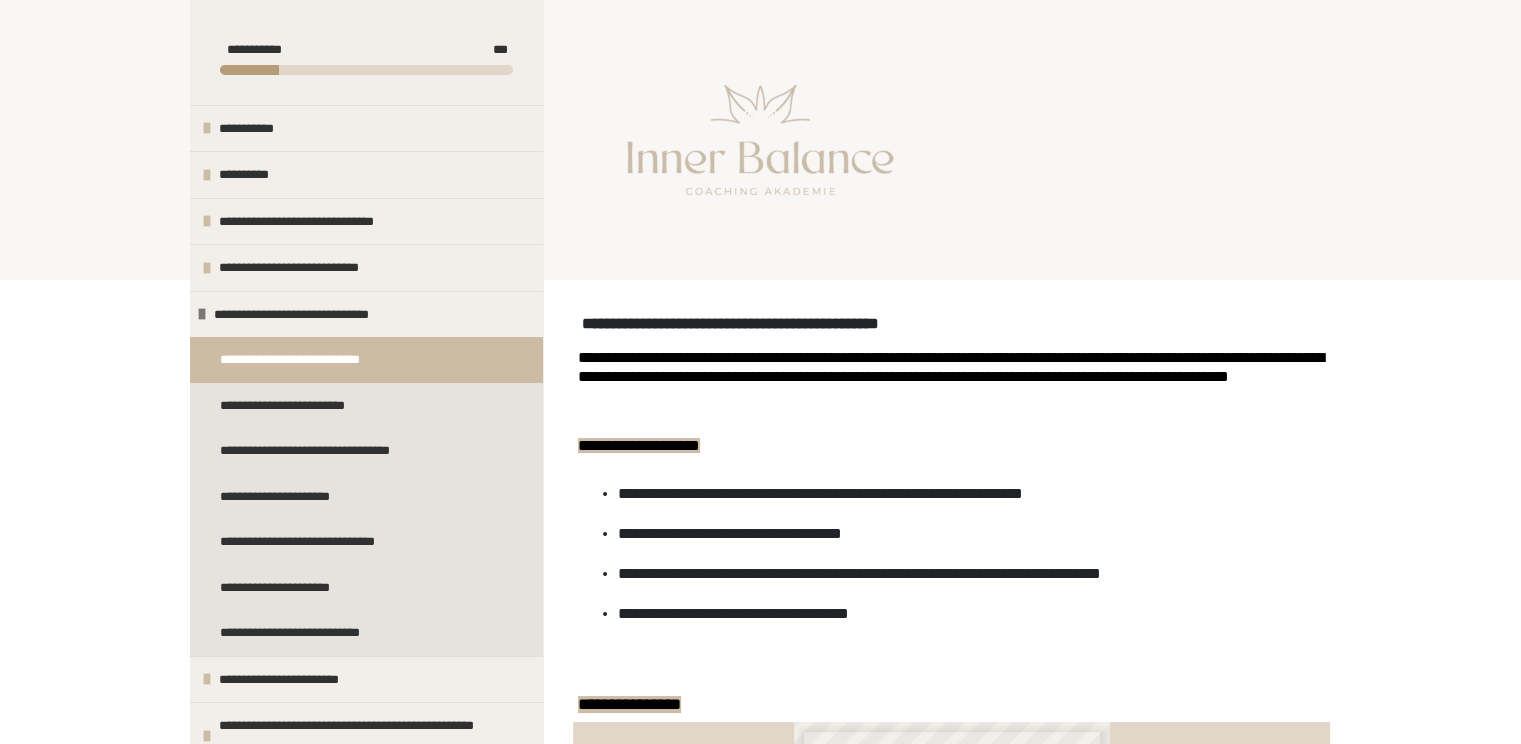 scroll, scrollTop: 650, scrollLeft: 0, axis: vertical 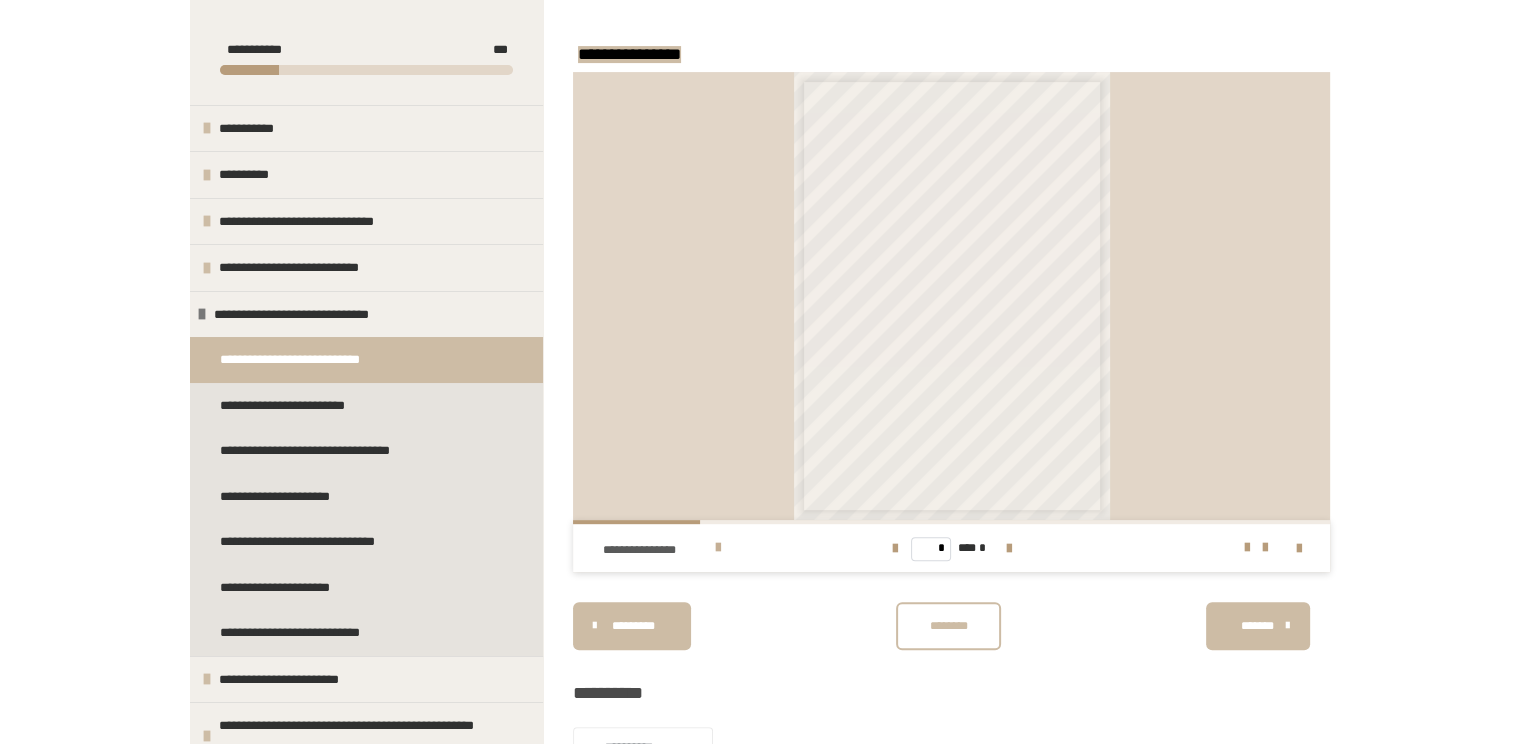 click on "**********" at bounding box center [655, 550] 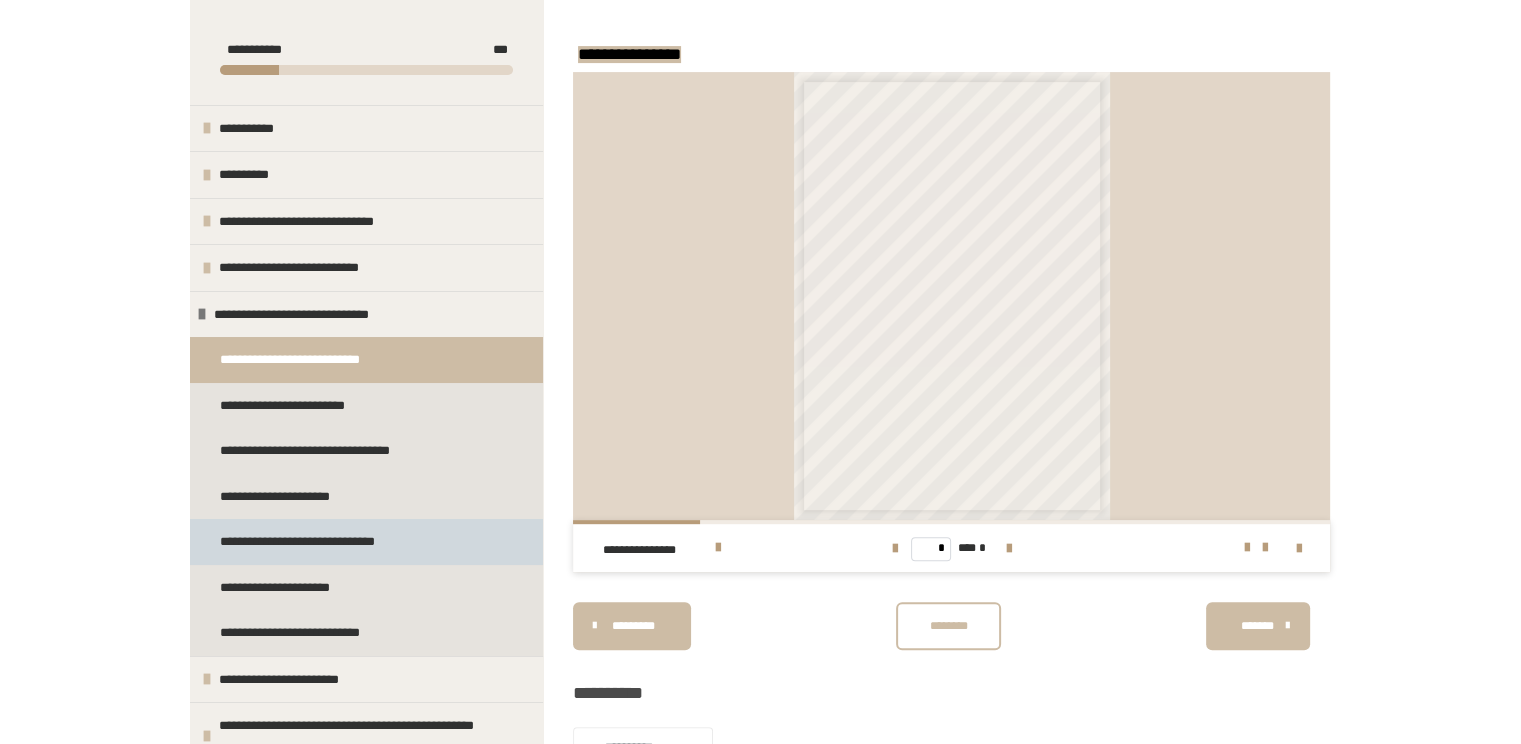 click on "**********" at bounding box center (322, 542) 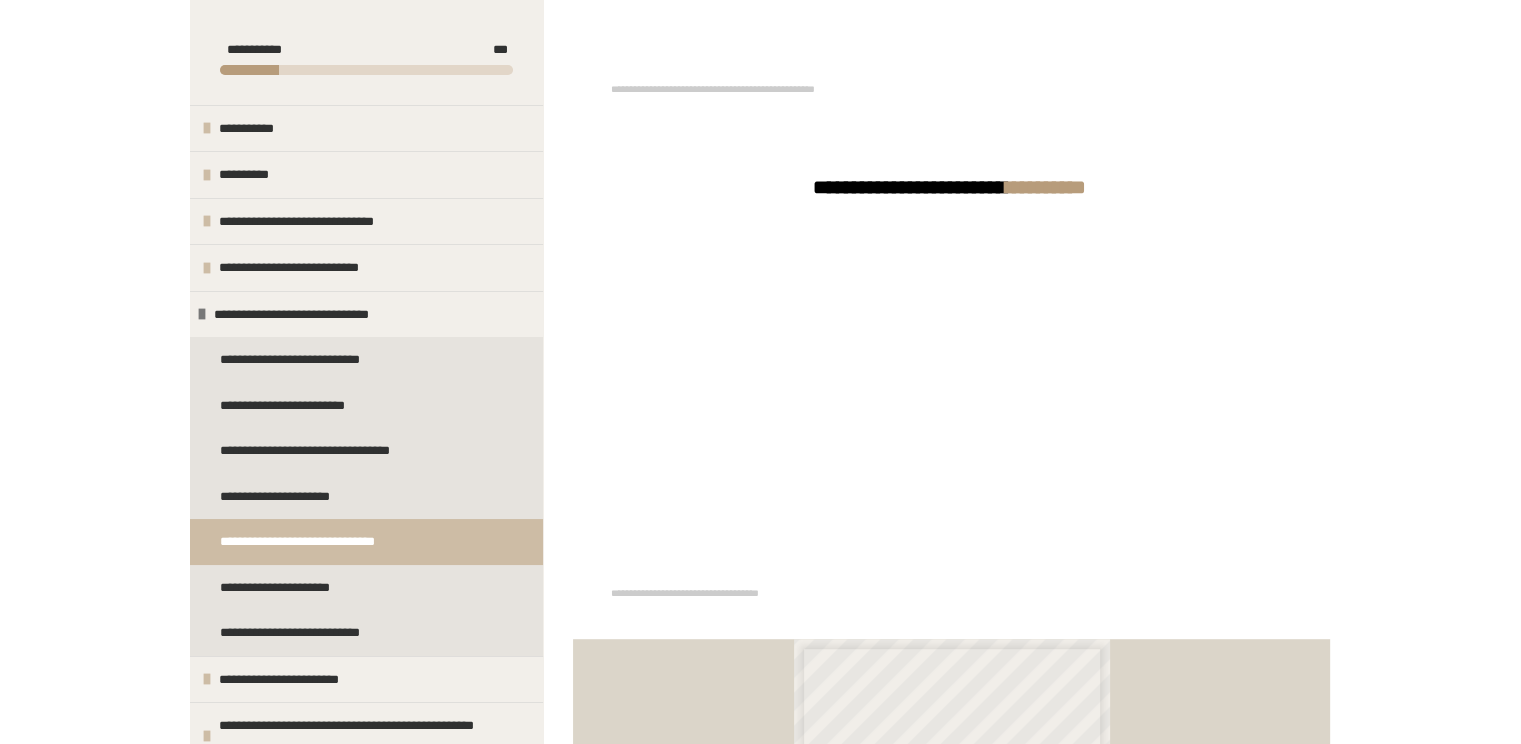 scroll, scrollTop: 1571, scrollLeft: 0, axis: vertical 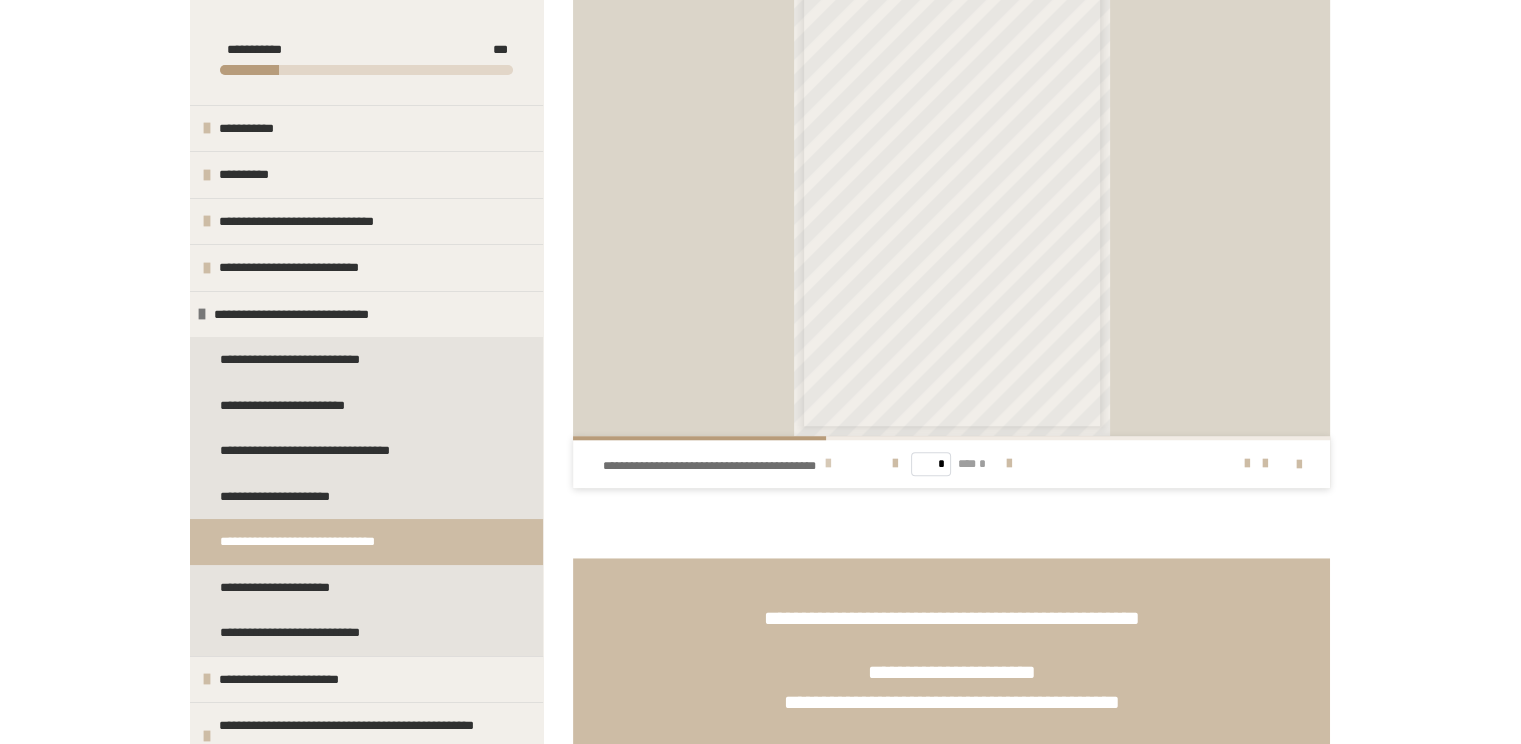 click on "**********" at bounding box center (711, 466) 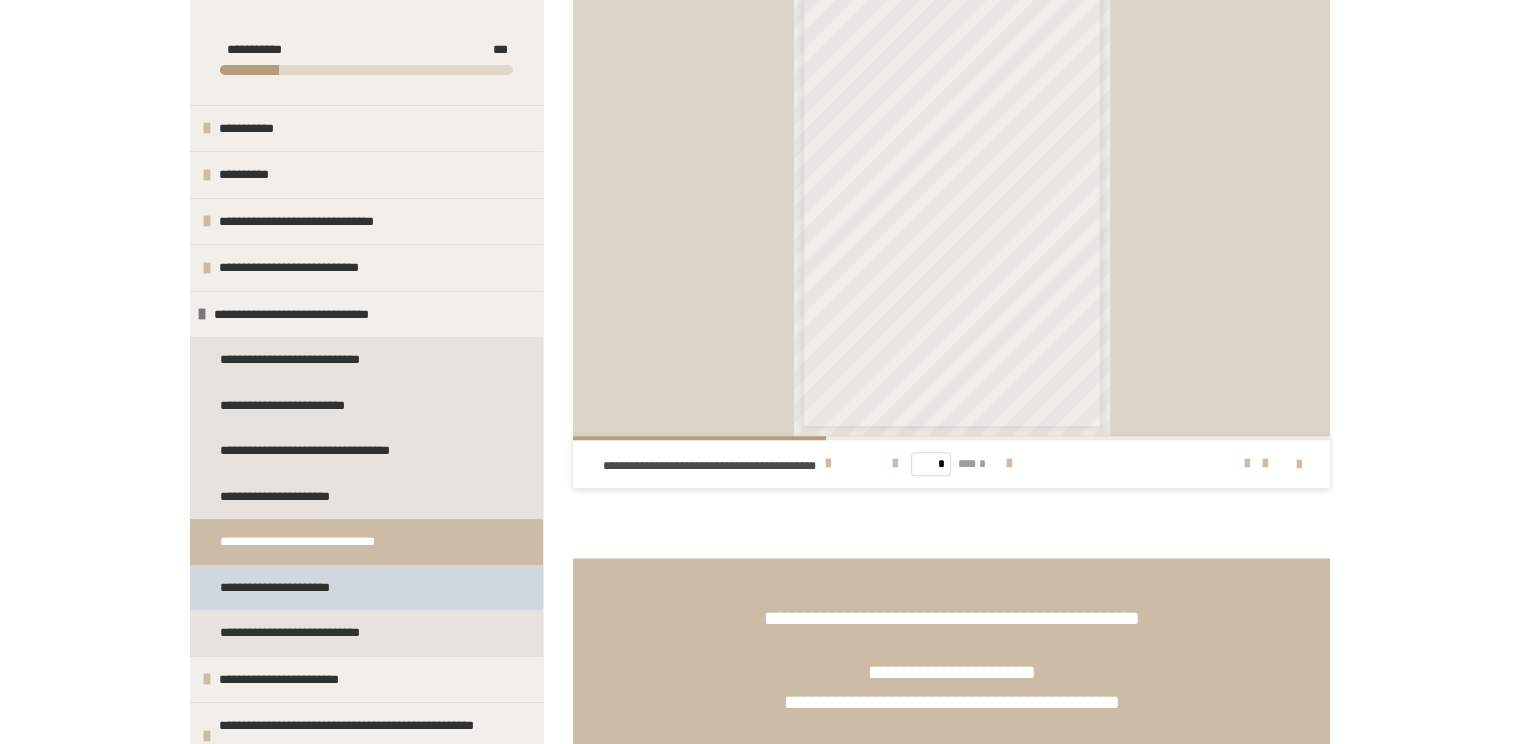 click on "**********" at bounding box center [296, 588] 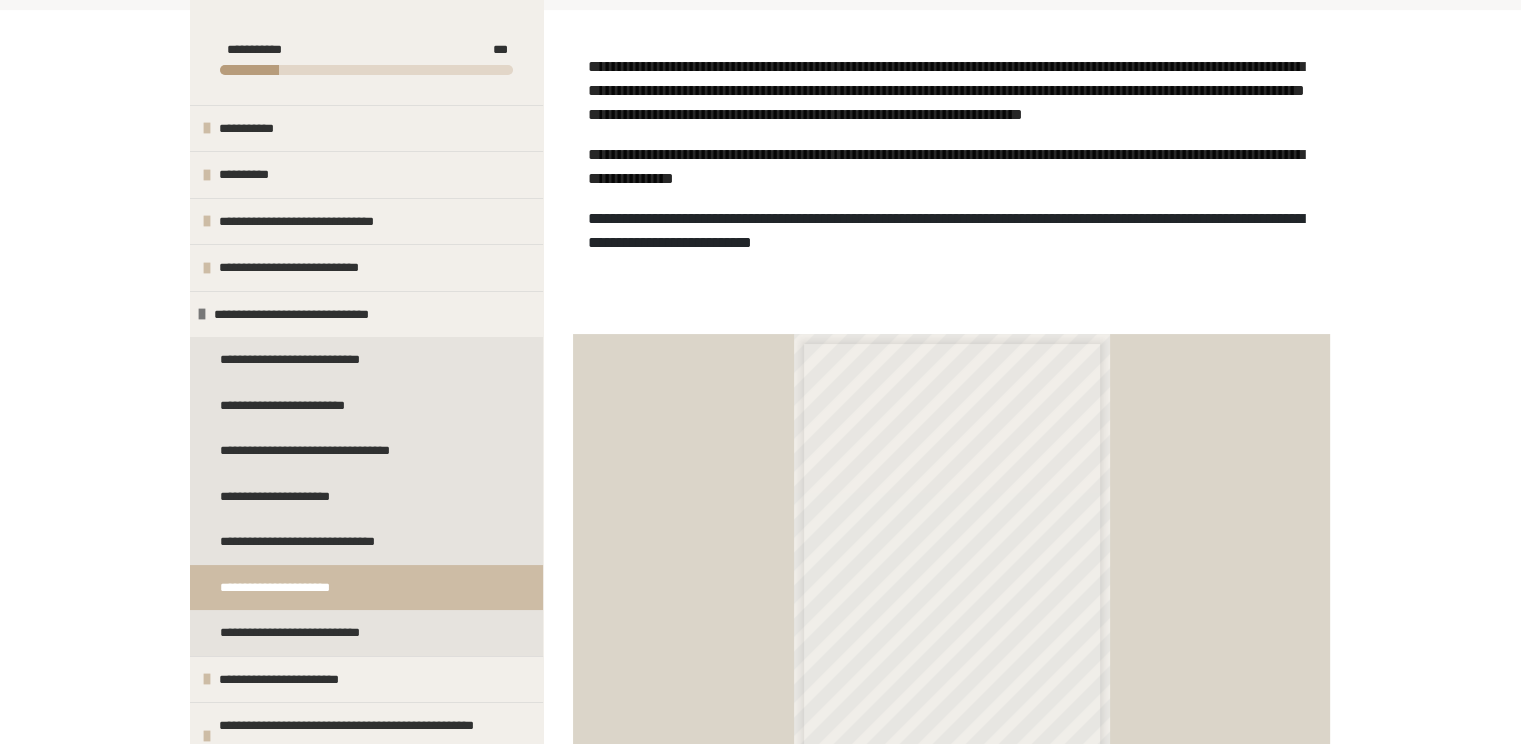 scroll, scrollTop: 920, scrollLeft: 0, axis: vertical 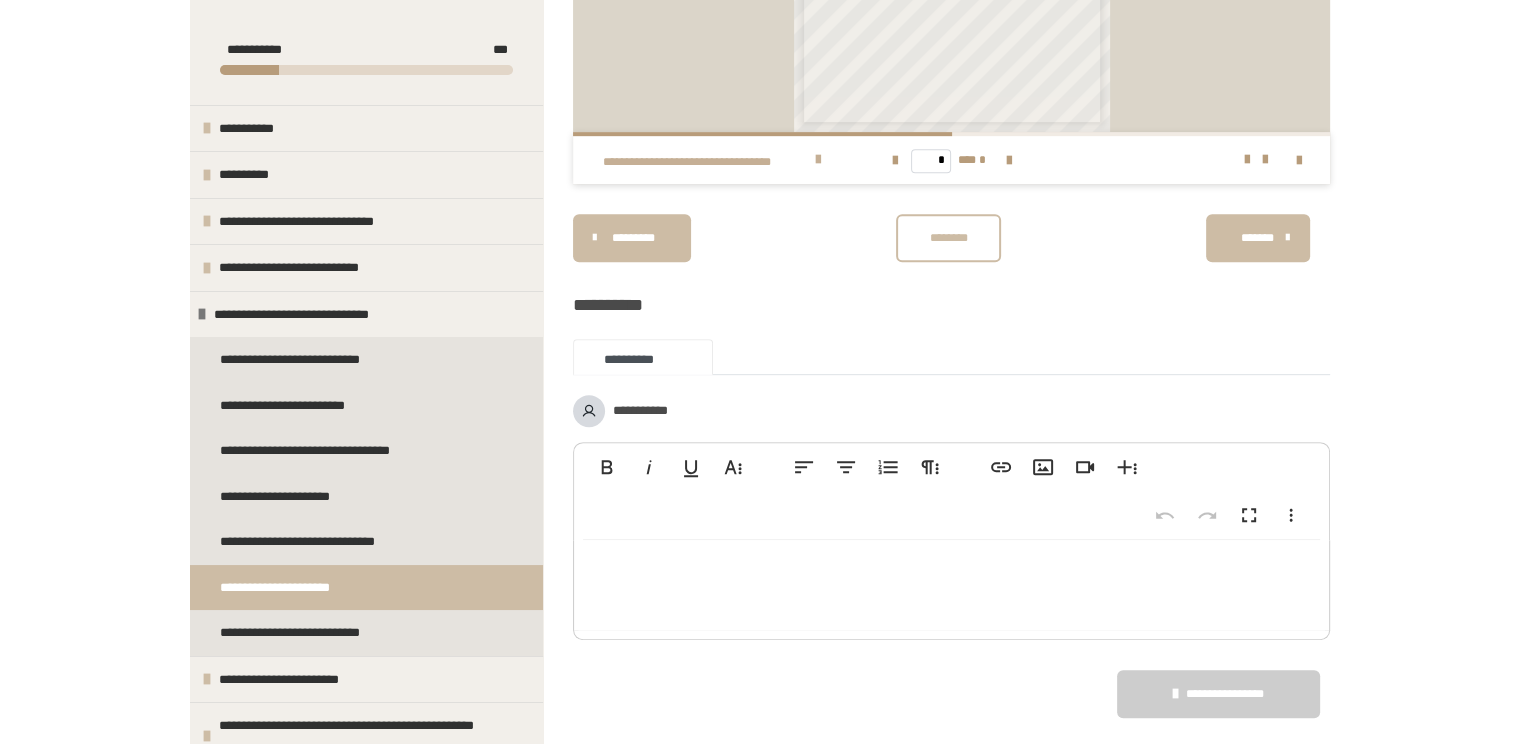 click at bounding box center (818, 160) 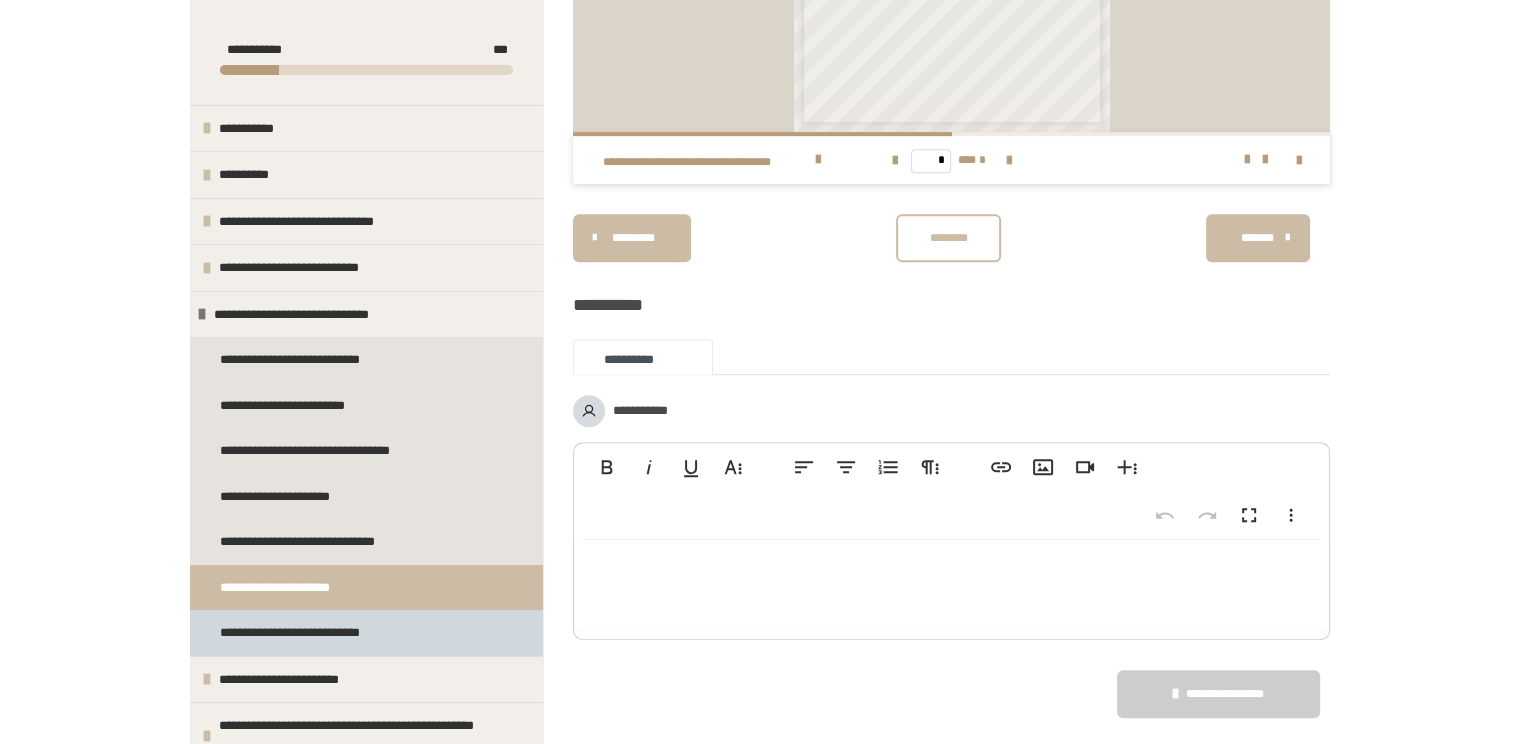 click on "**********" at bounding box center (312, 633) 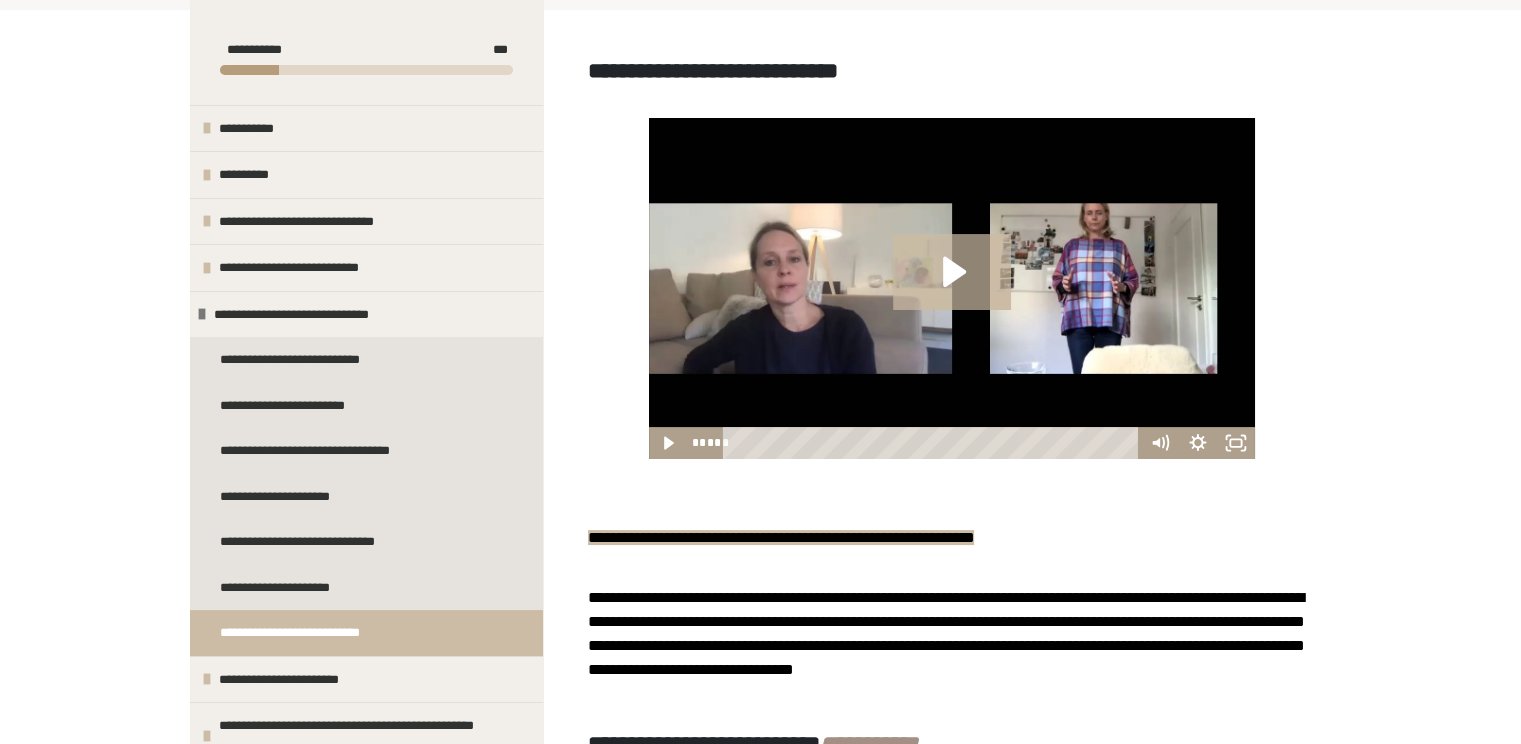 scroll, scrollTop: 920, scrollLeft: 0, axis: vertical 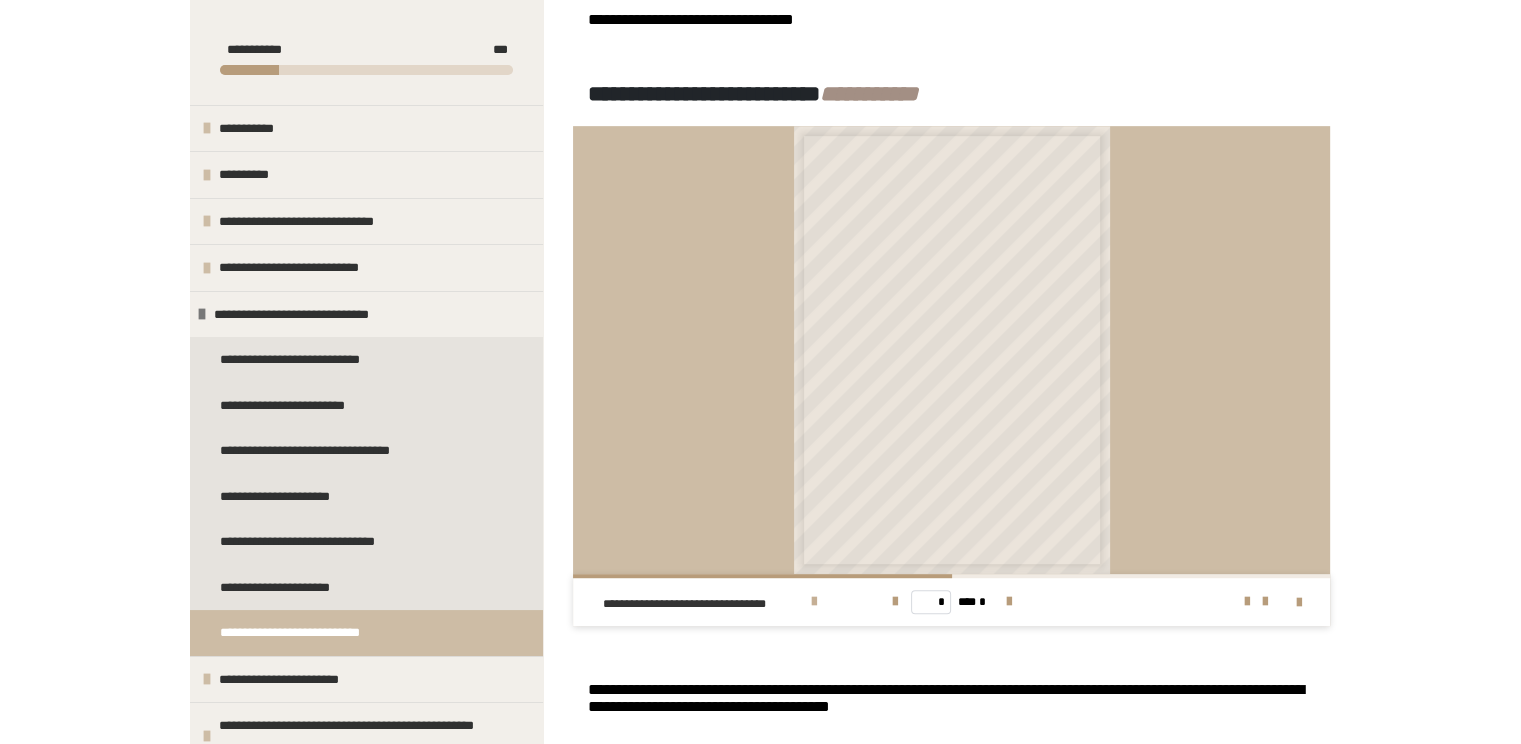 click at bounding box center [814, 602] 